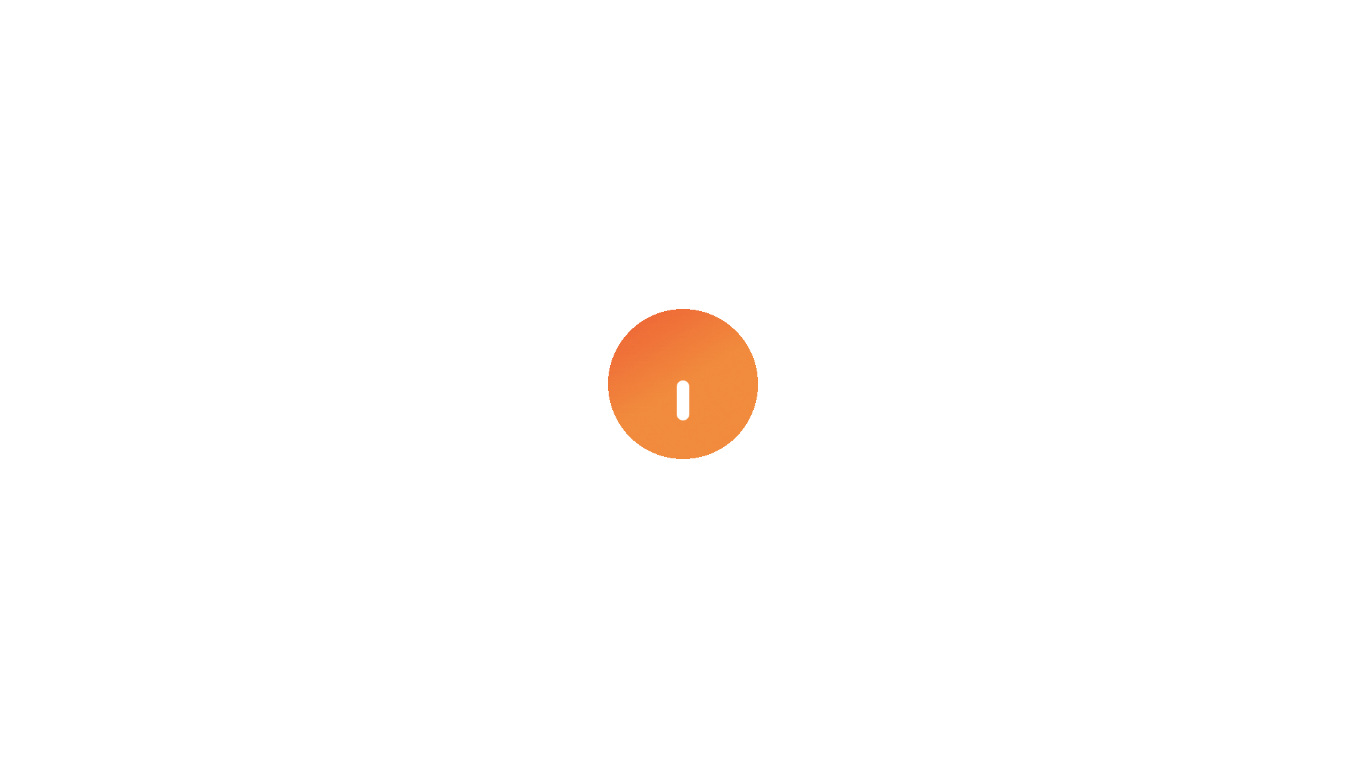 scroll, scrollTop: 0, scrollLeft: 0, axis: both 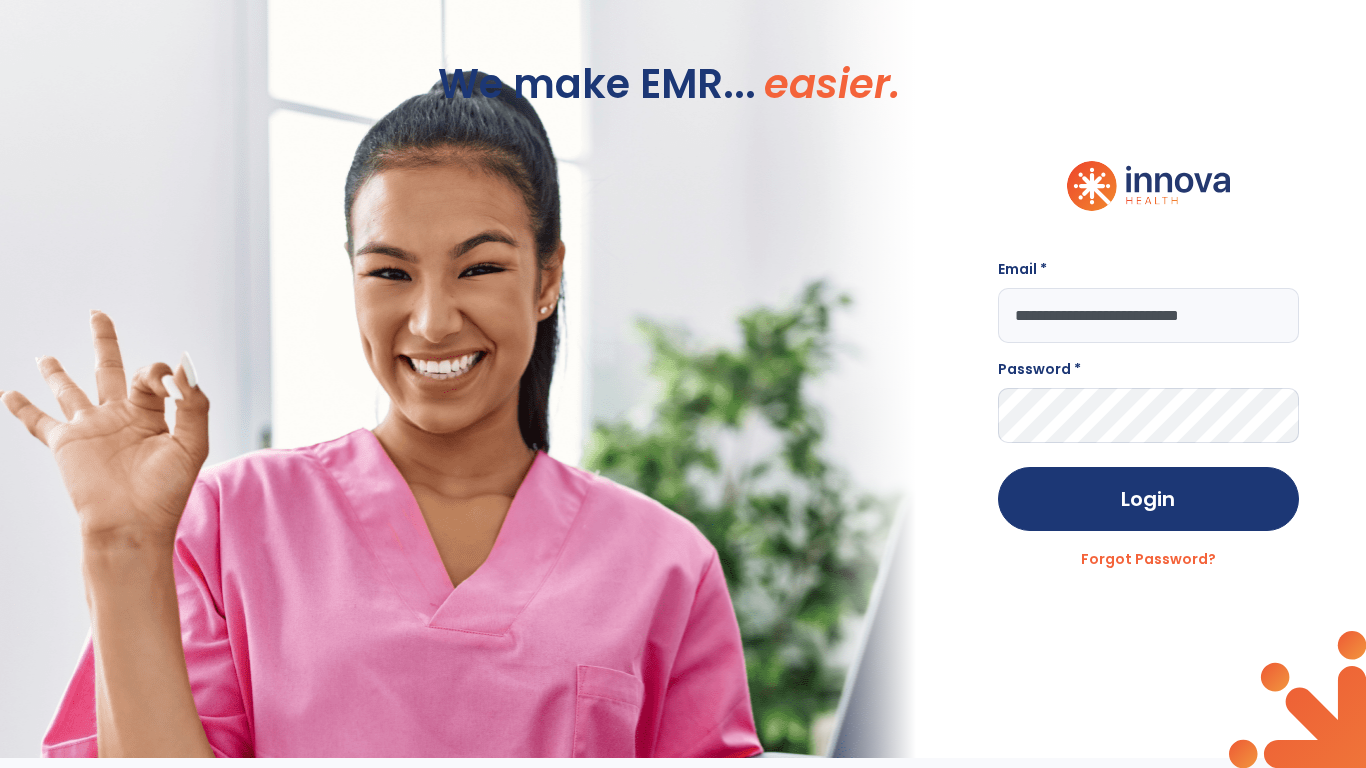 type on "**********" 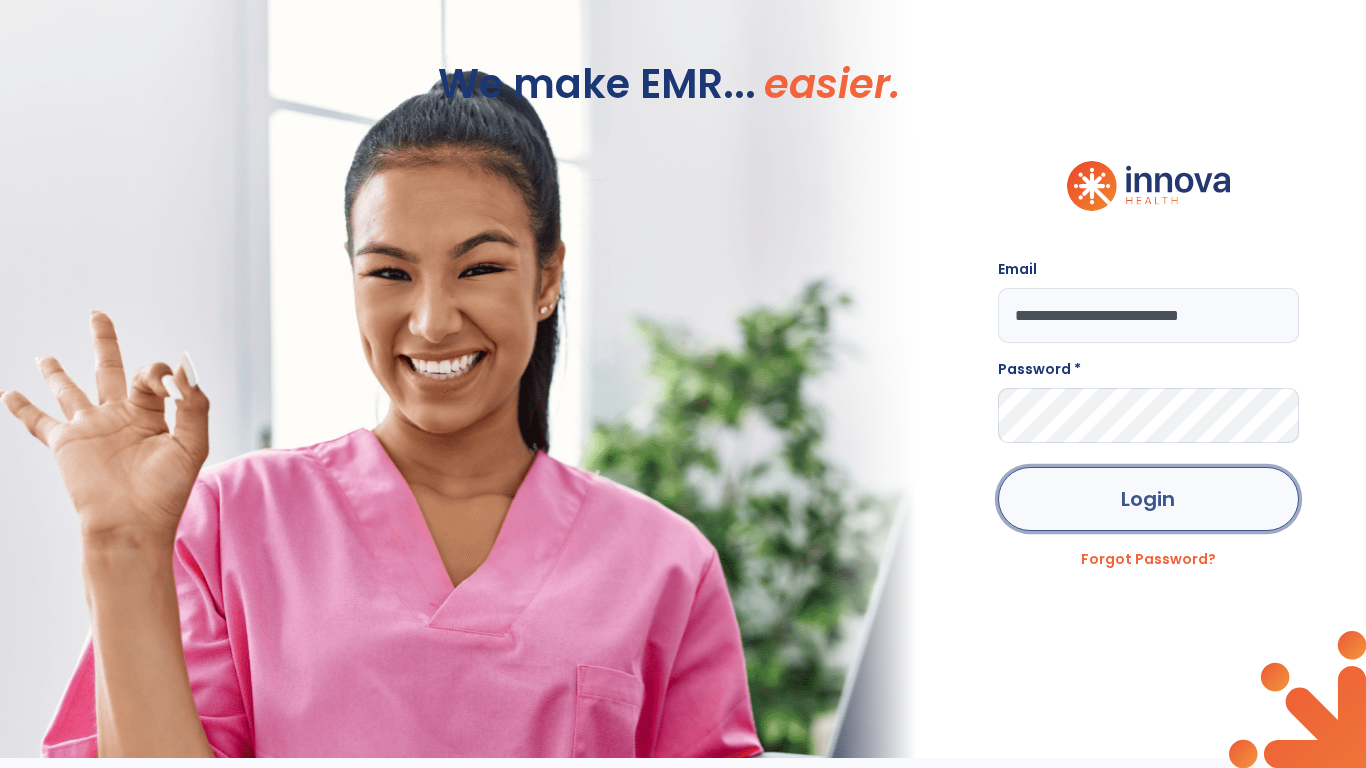 click on "Login" 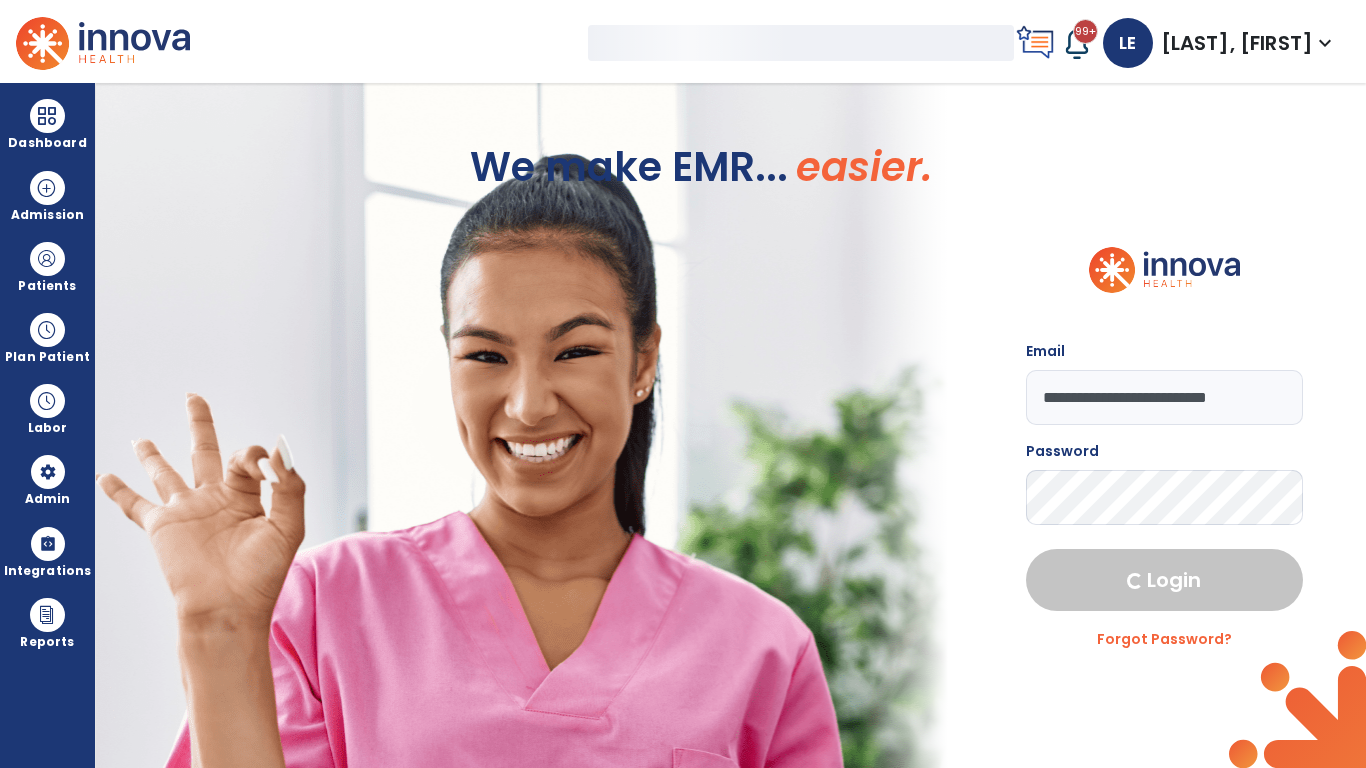 select on "***" 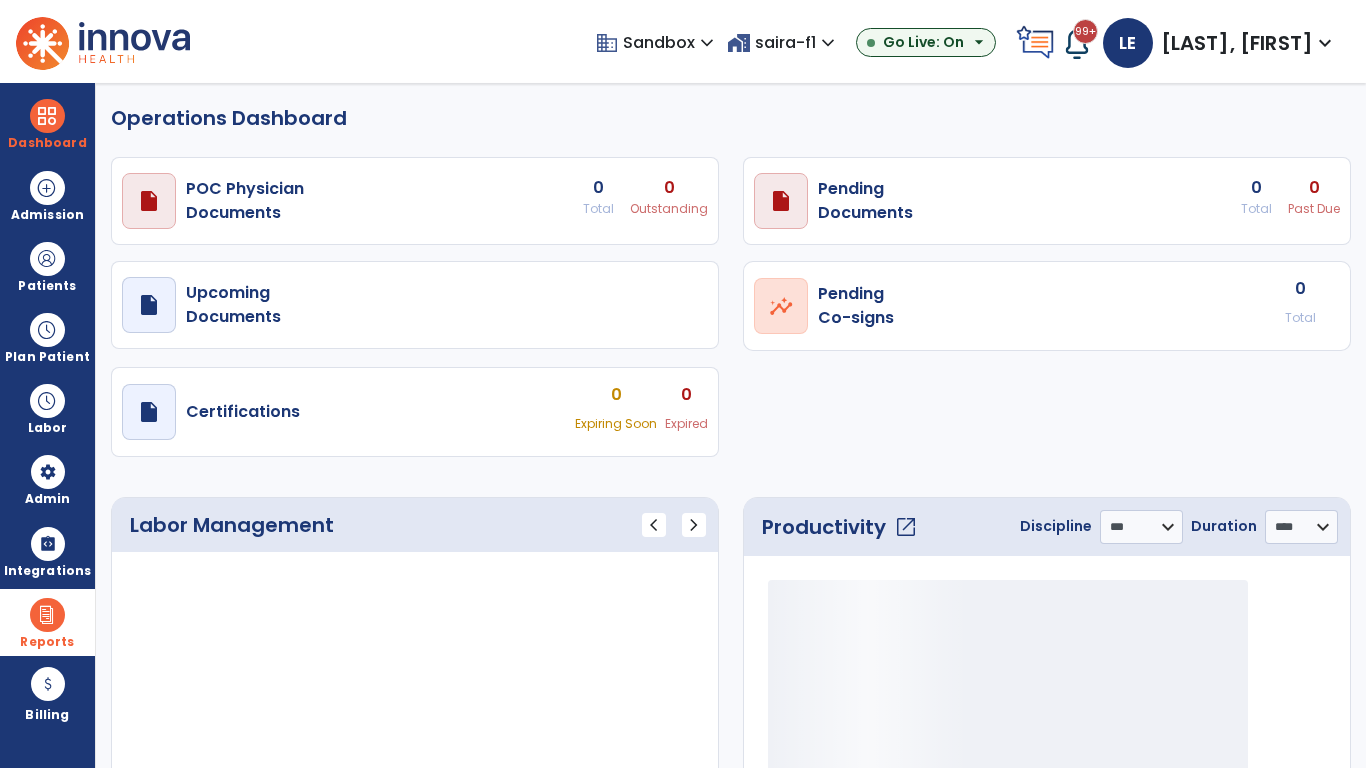 click at bounding box center [47, 615] 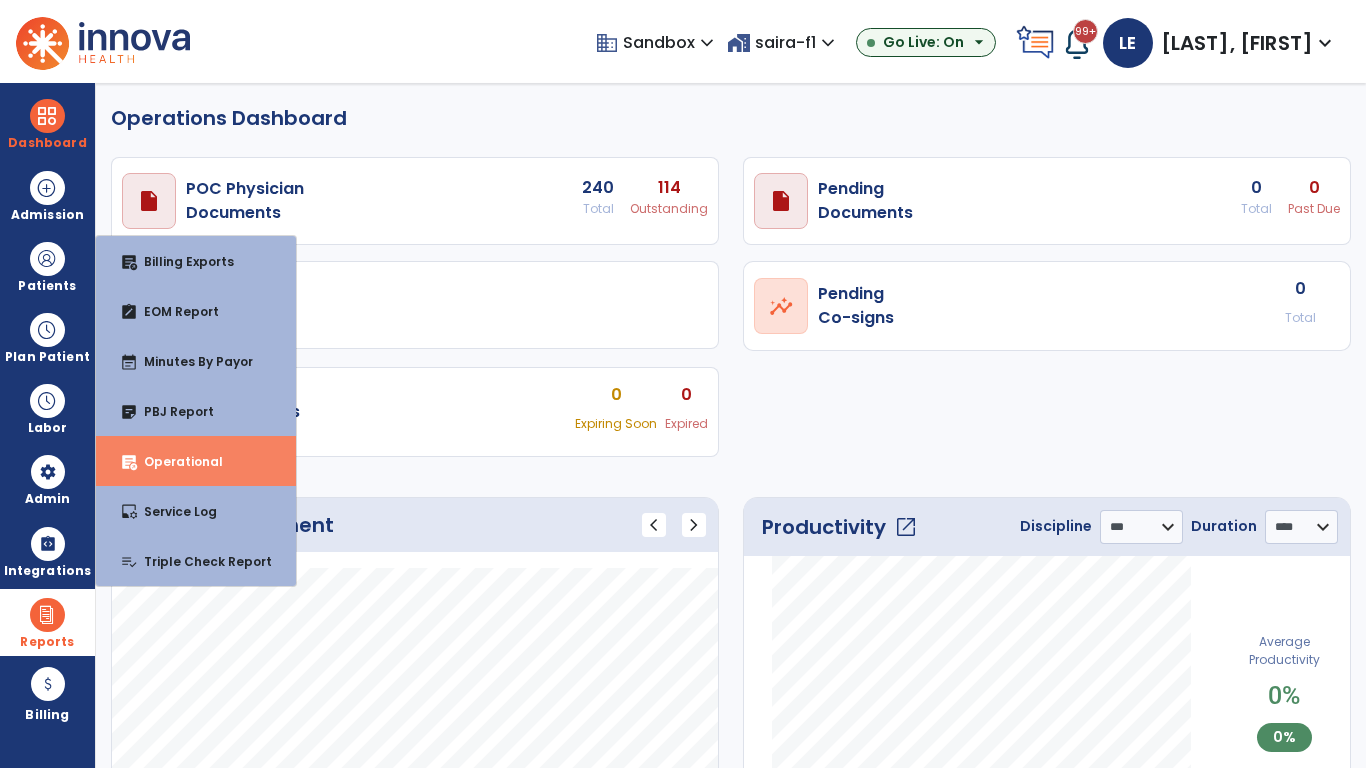 click on "Operational" at bounding box center [175, 461] 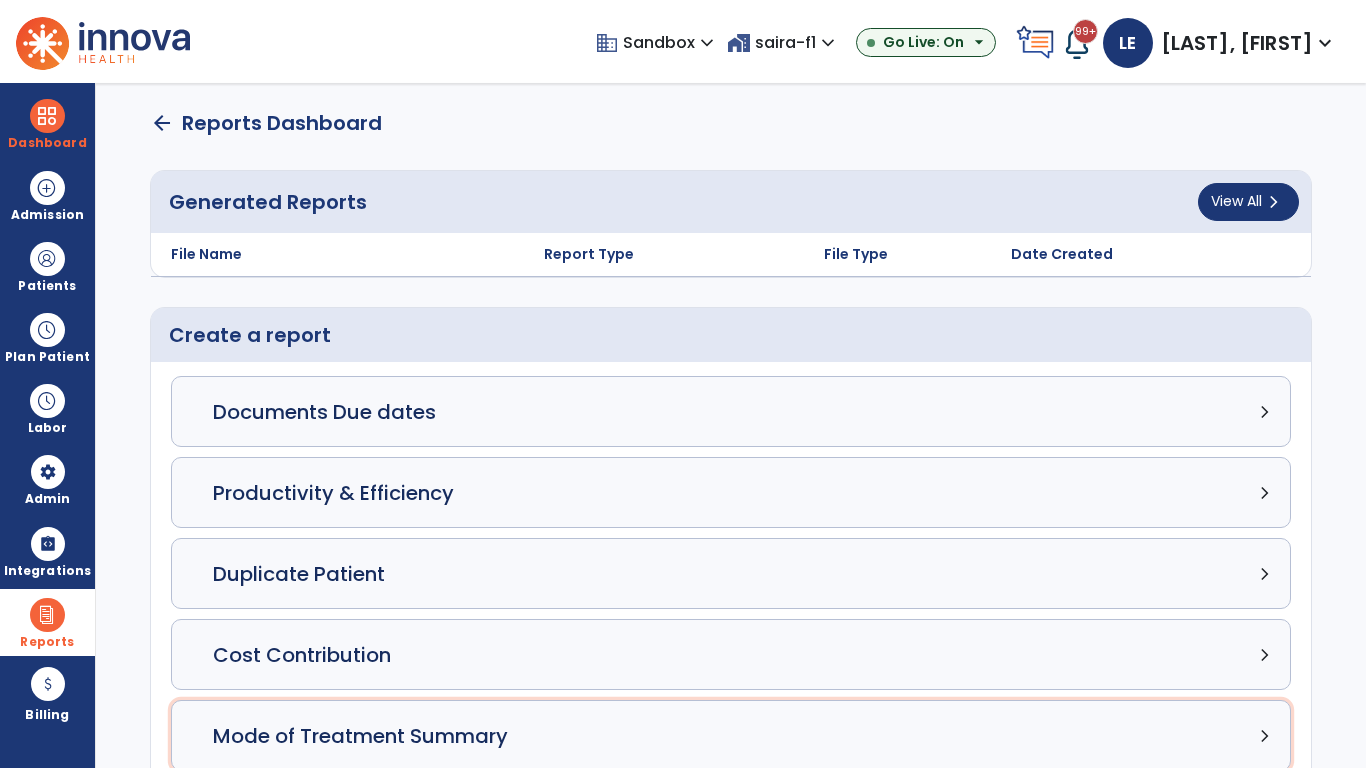 click on "Mode of Treatment Summary chevron_right" 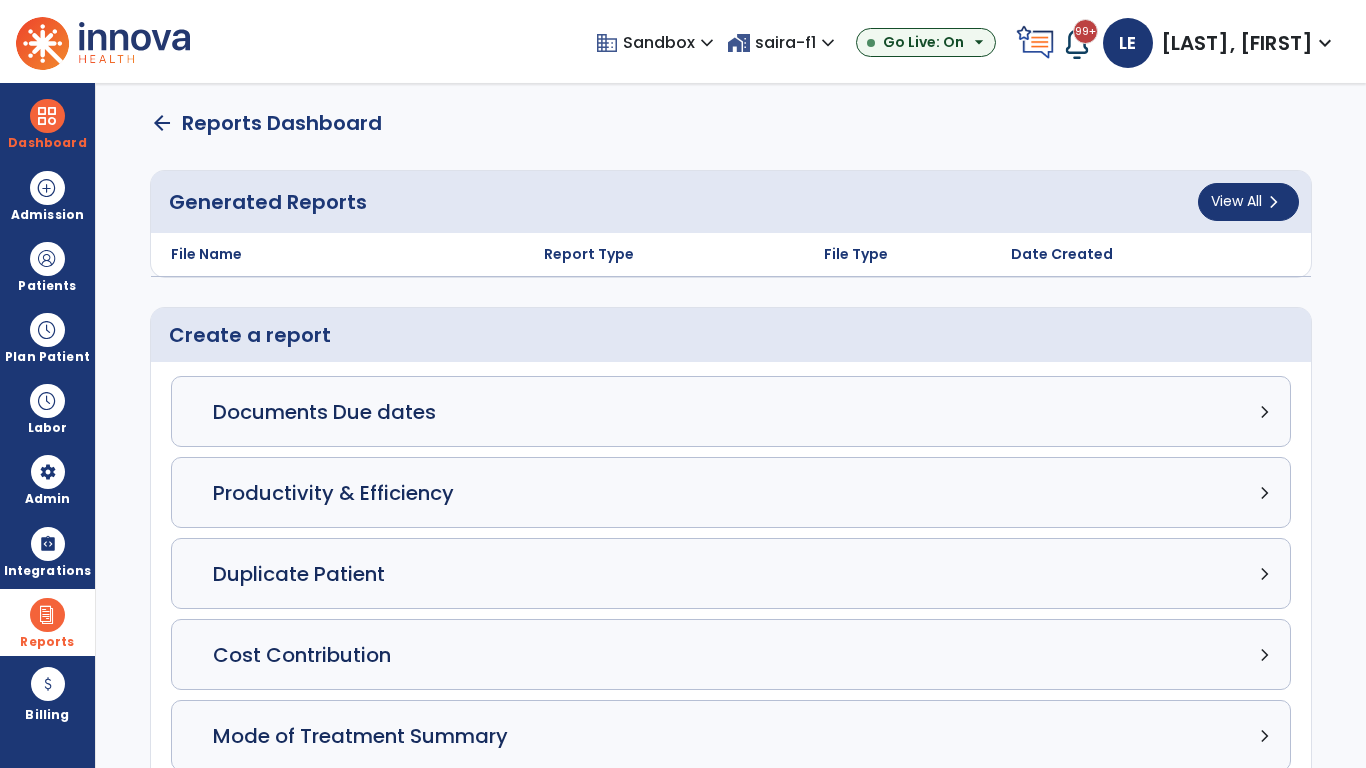 select on "*****" 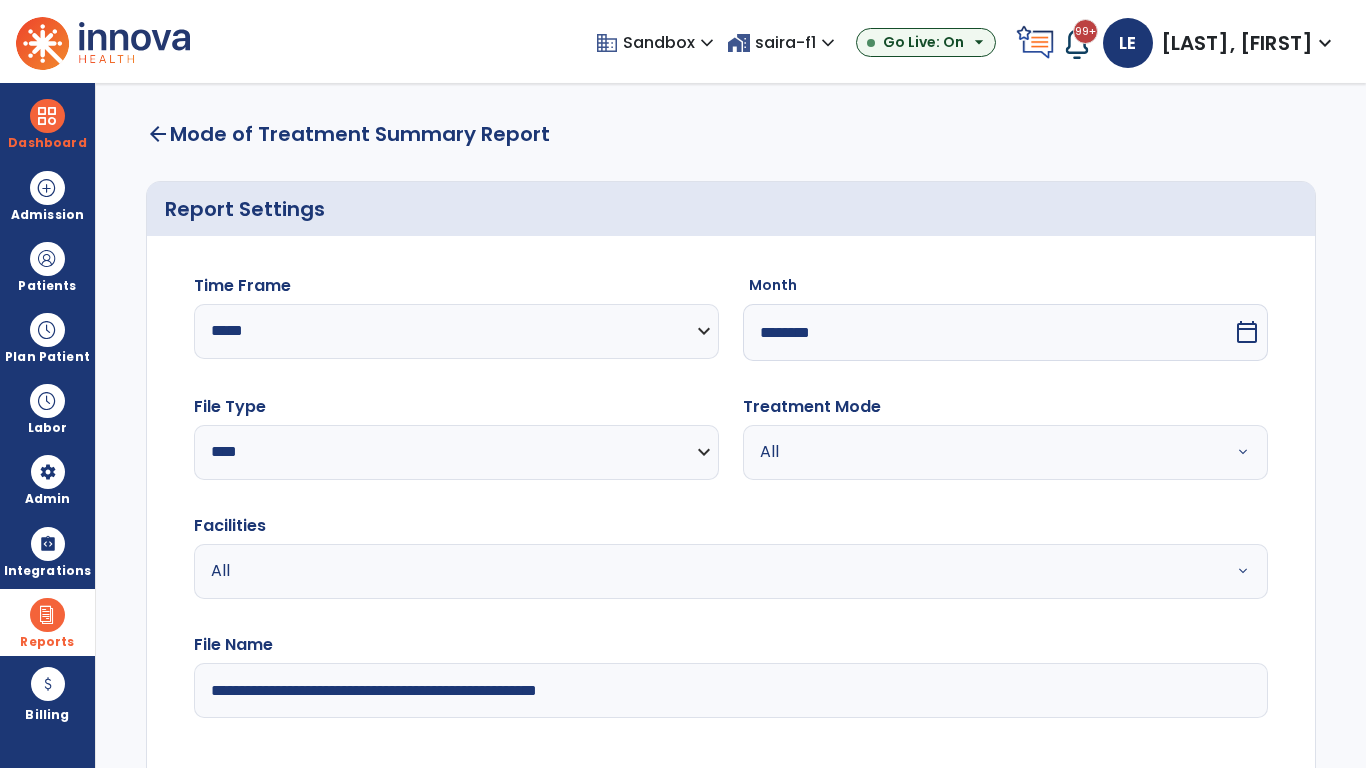 scroll, scrollTop: 3, scrollLeft: 0, axis: vertical 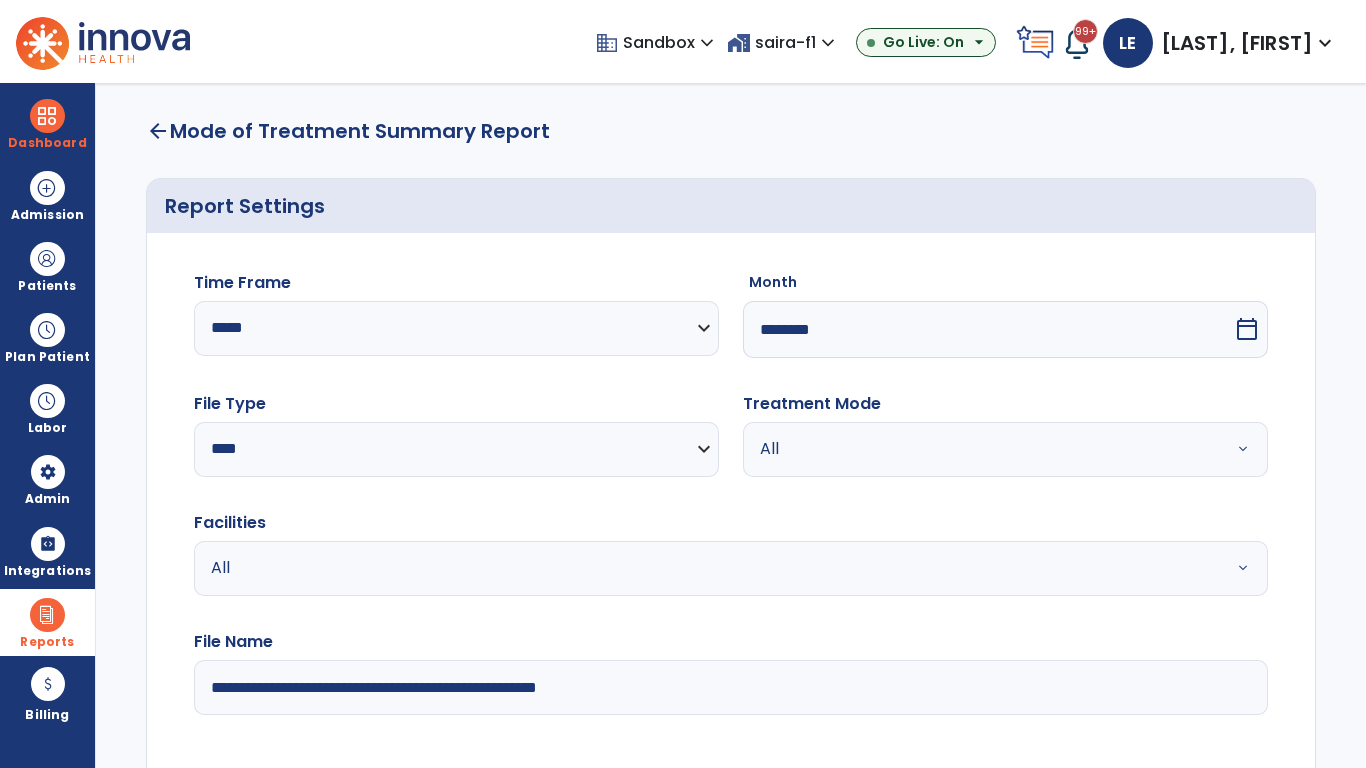 select on "*****" 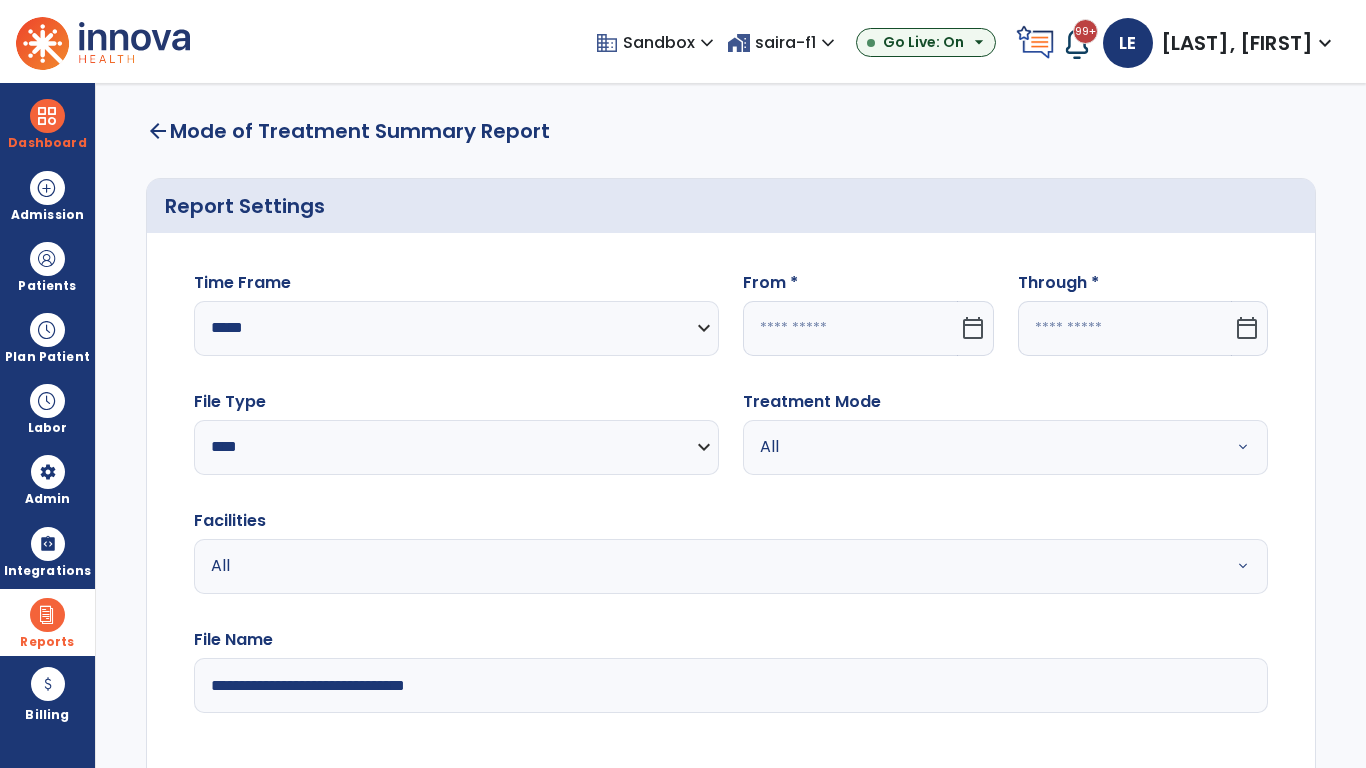 click 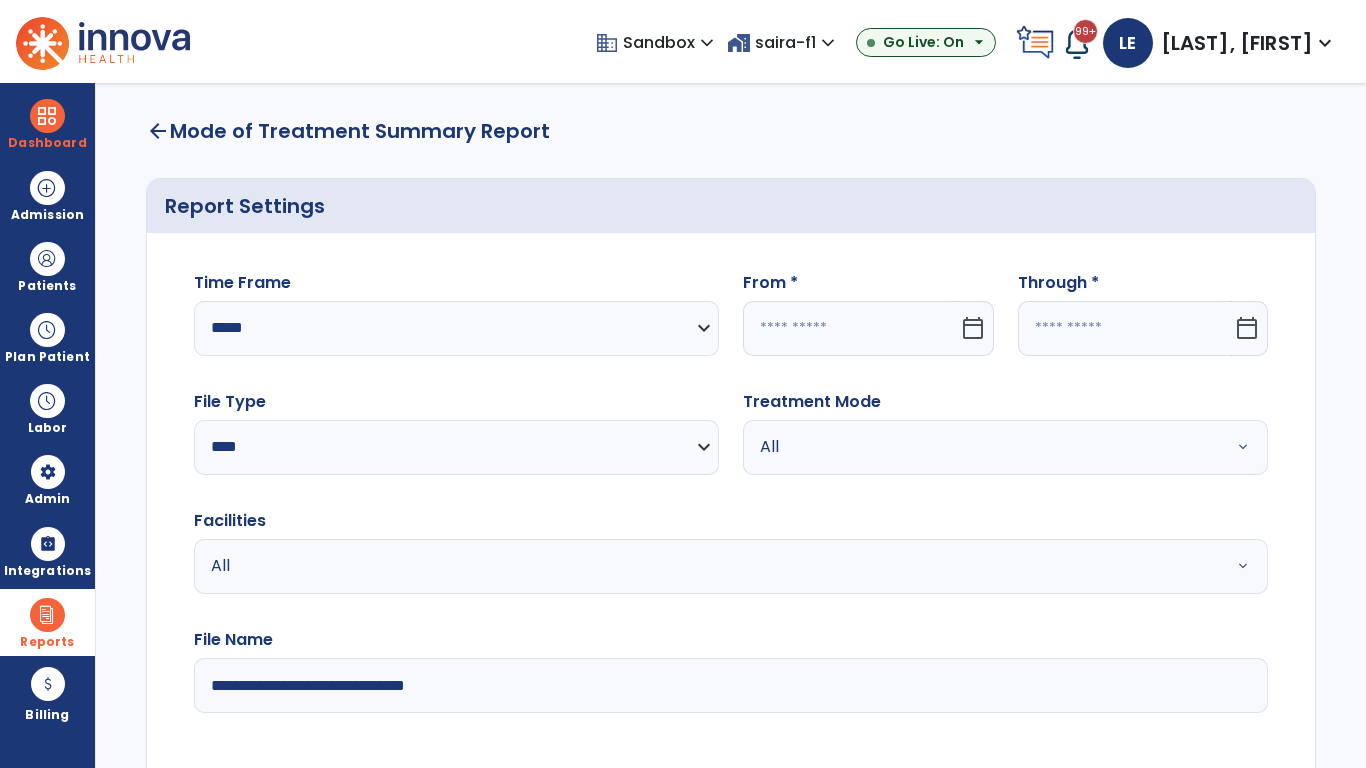 select on "*" 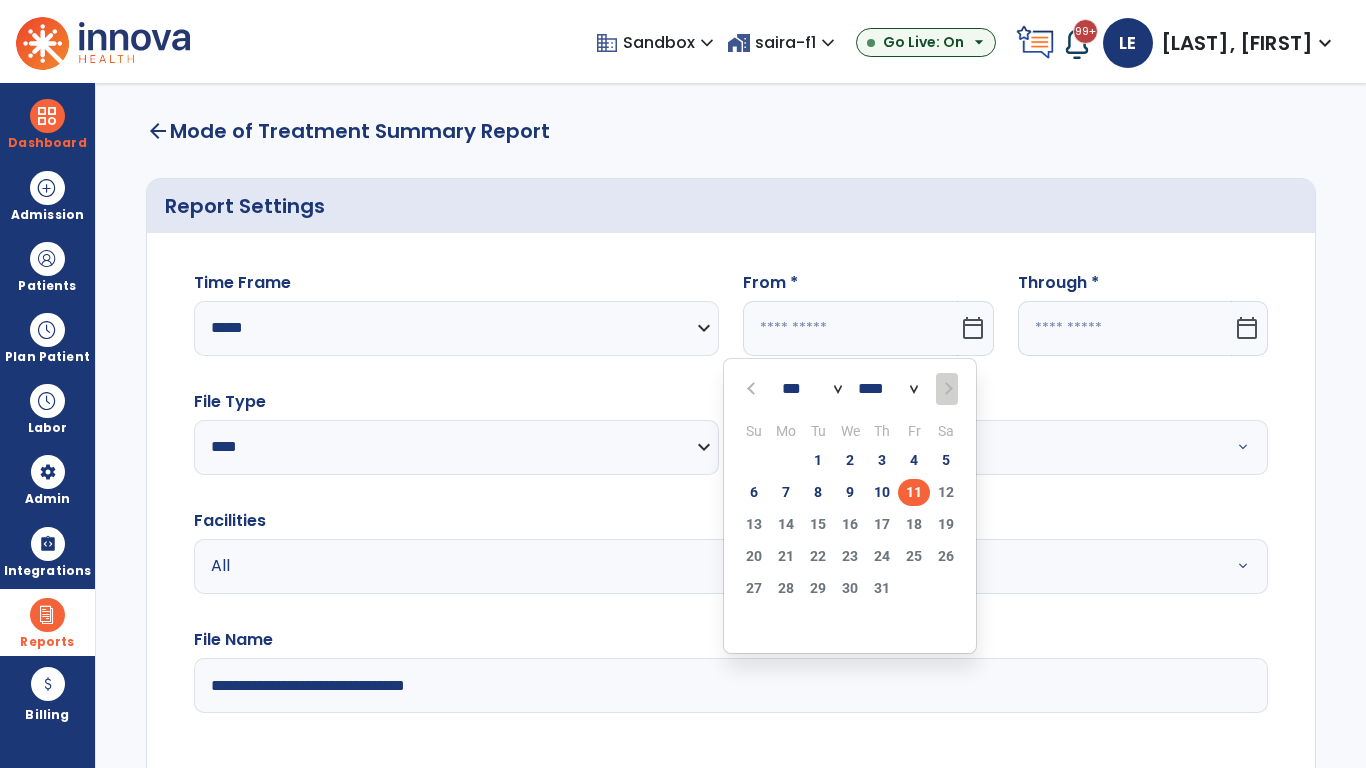 select on "****" 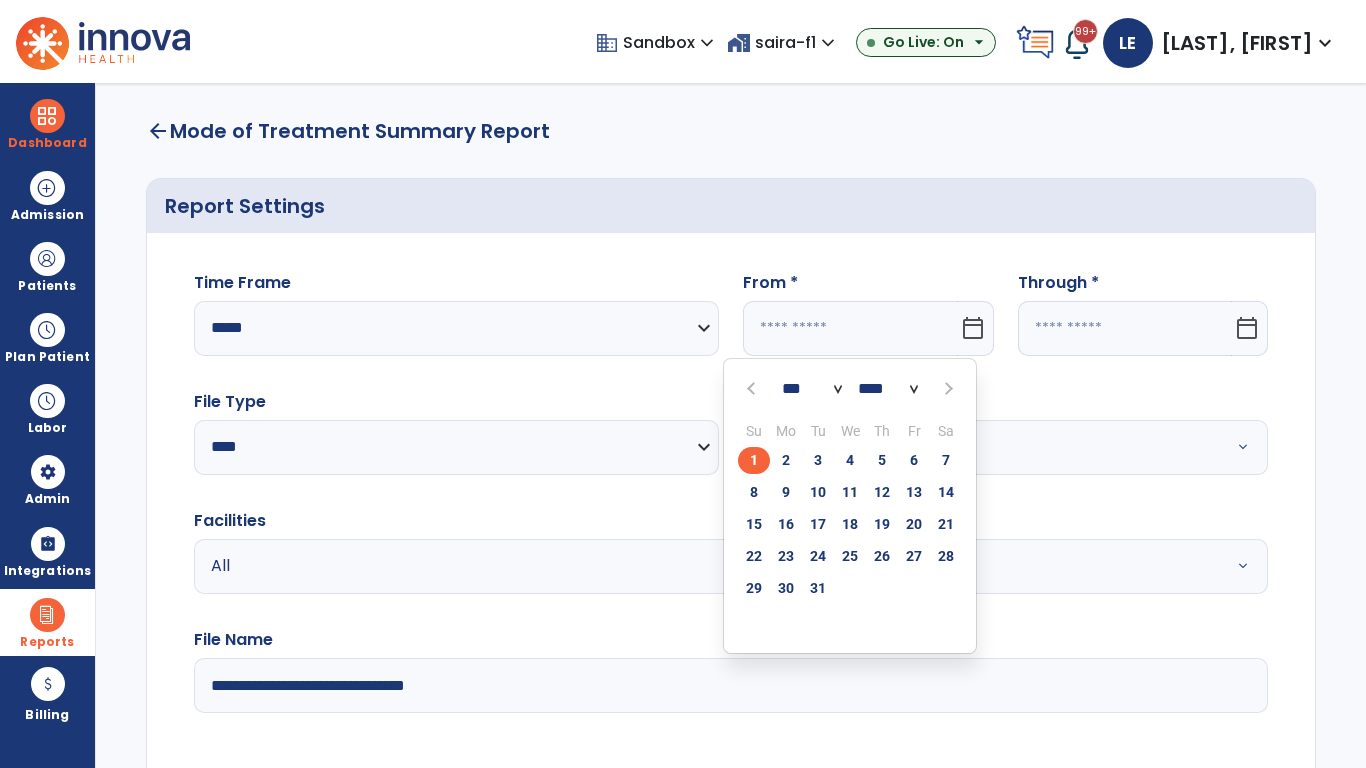 click on "1" 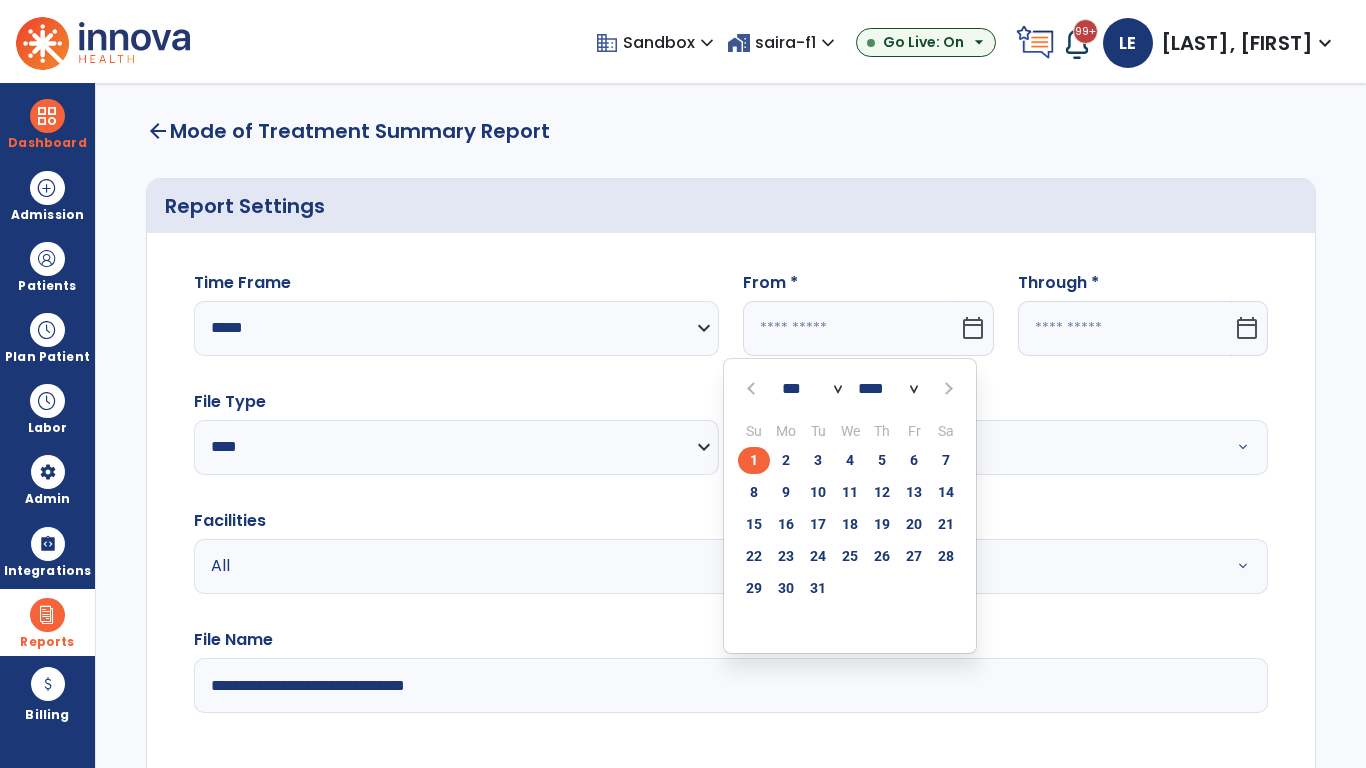 type on "**********" 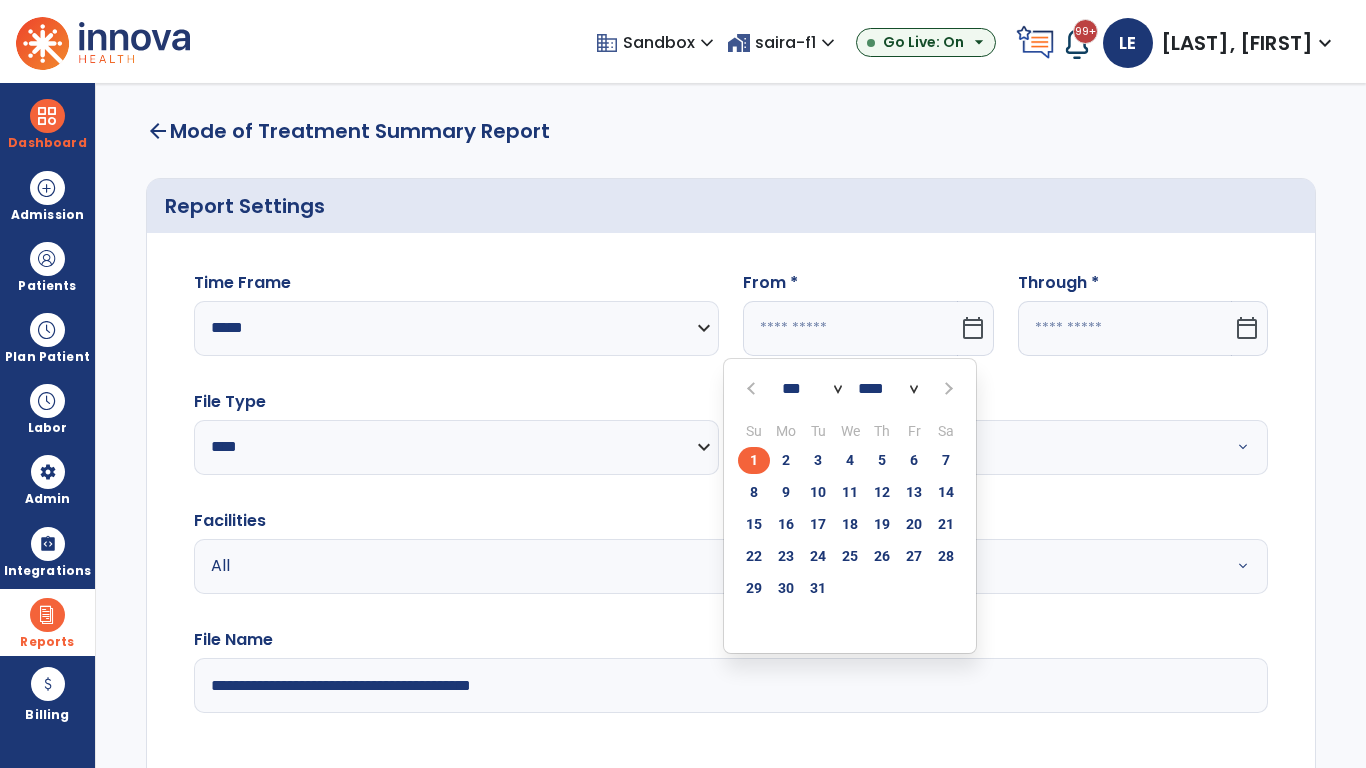 type on "*********" 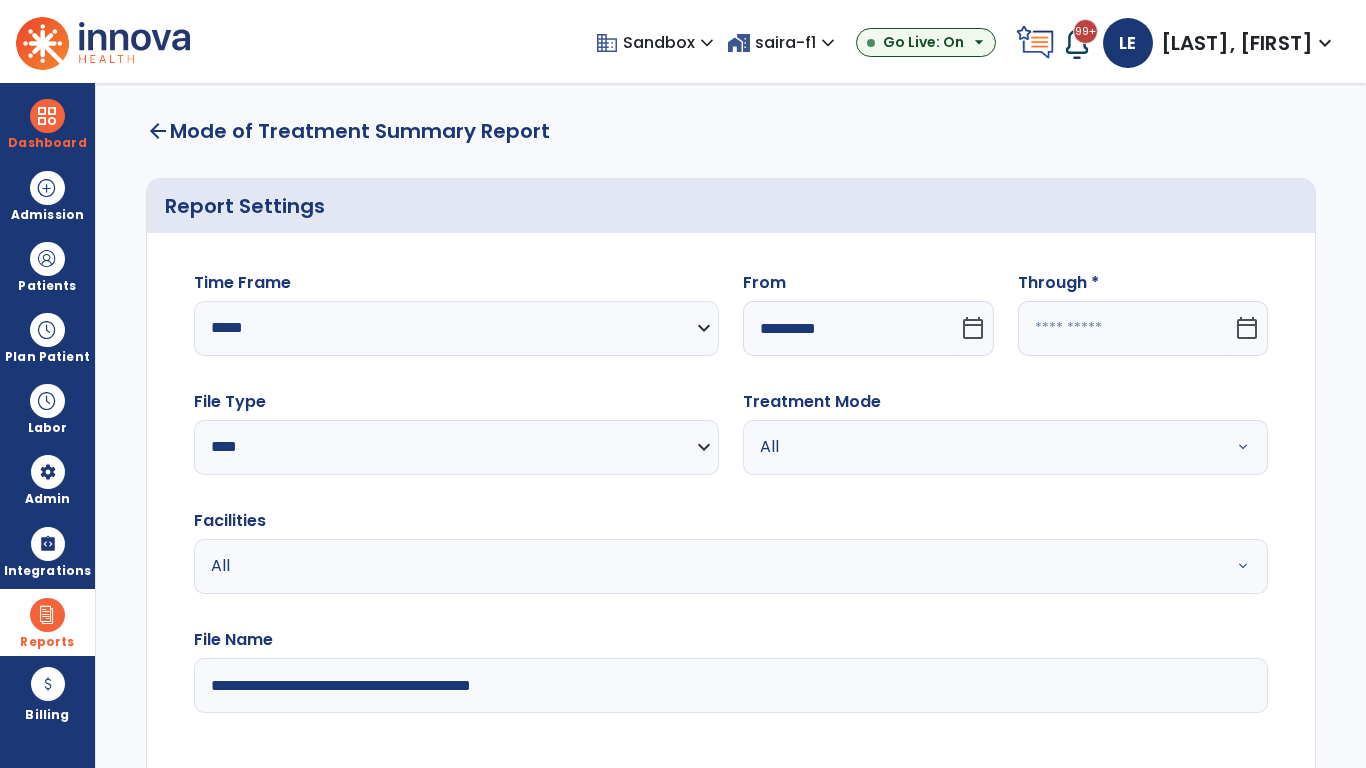click 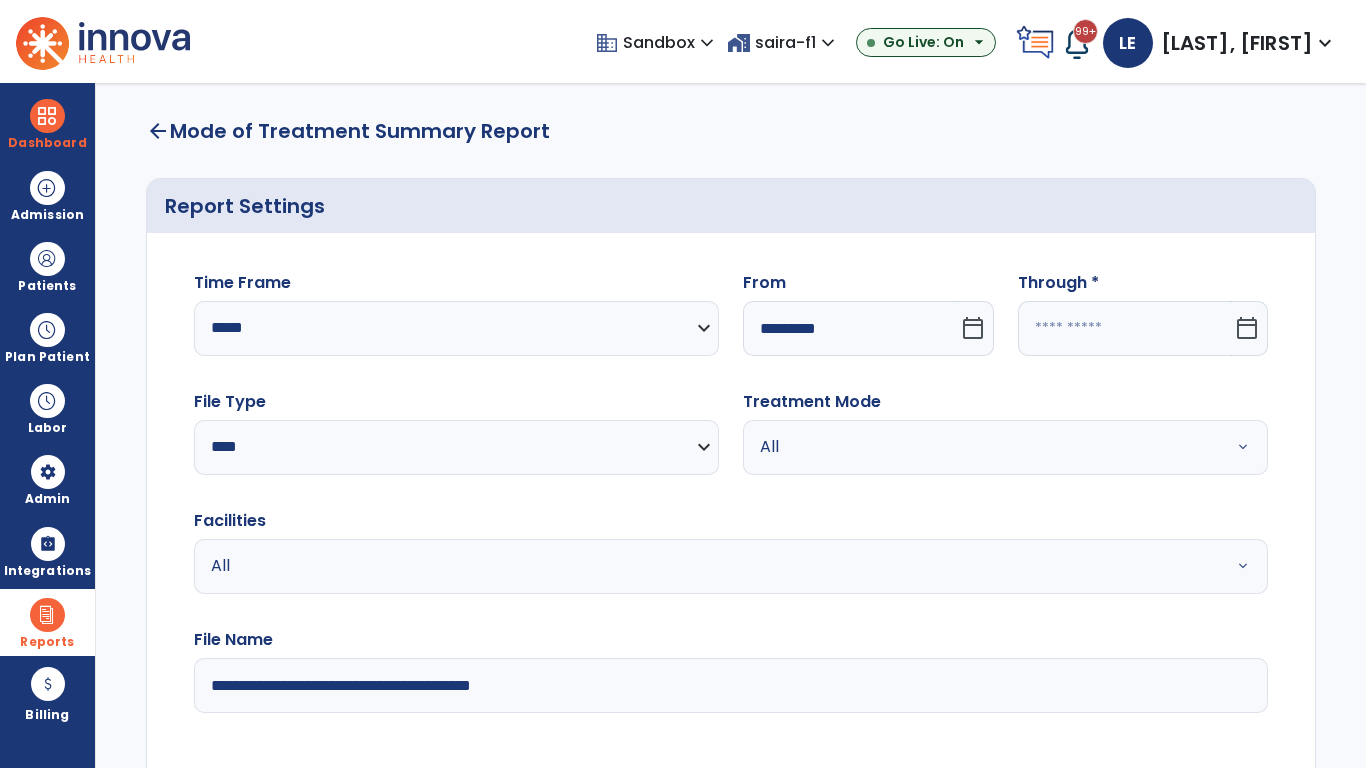 select on "*" 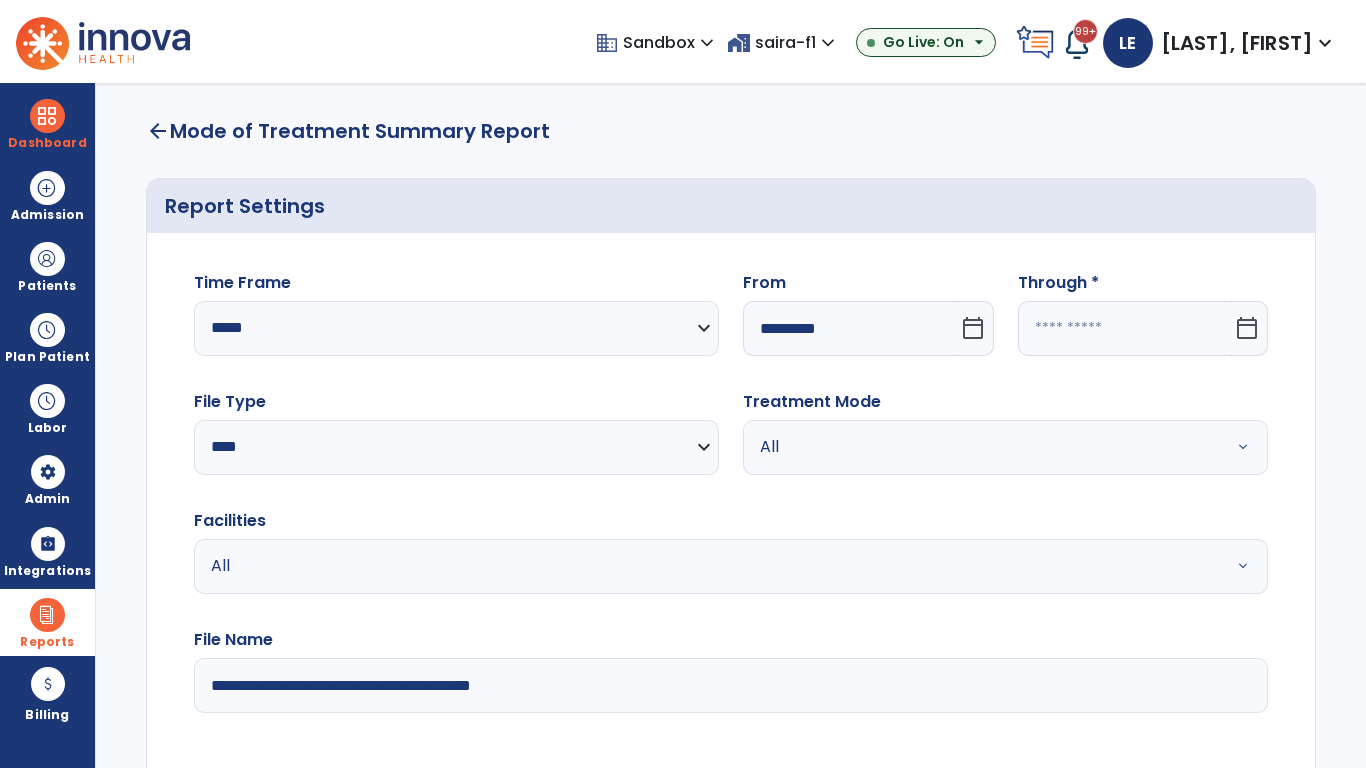 select on "****" 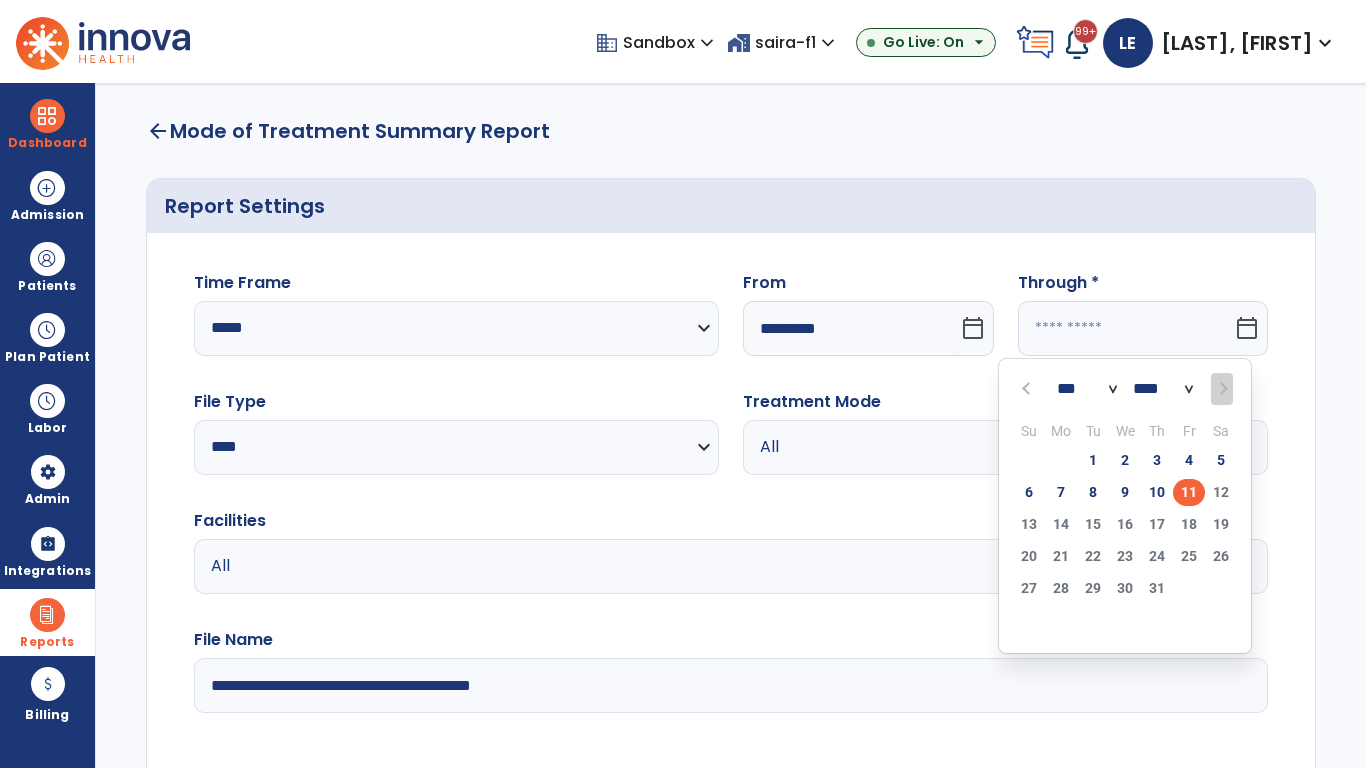 select on "*" 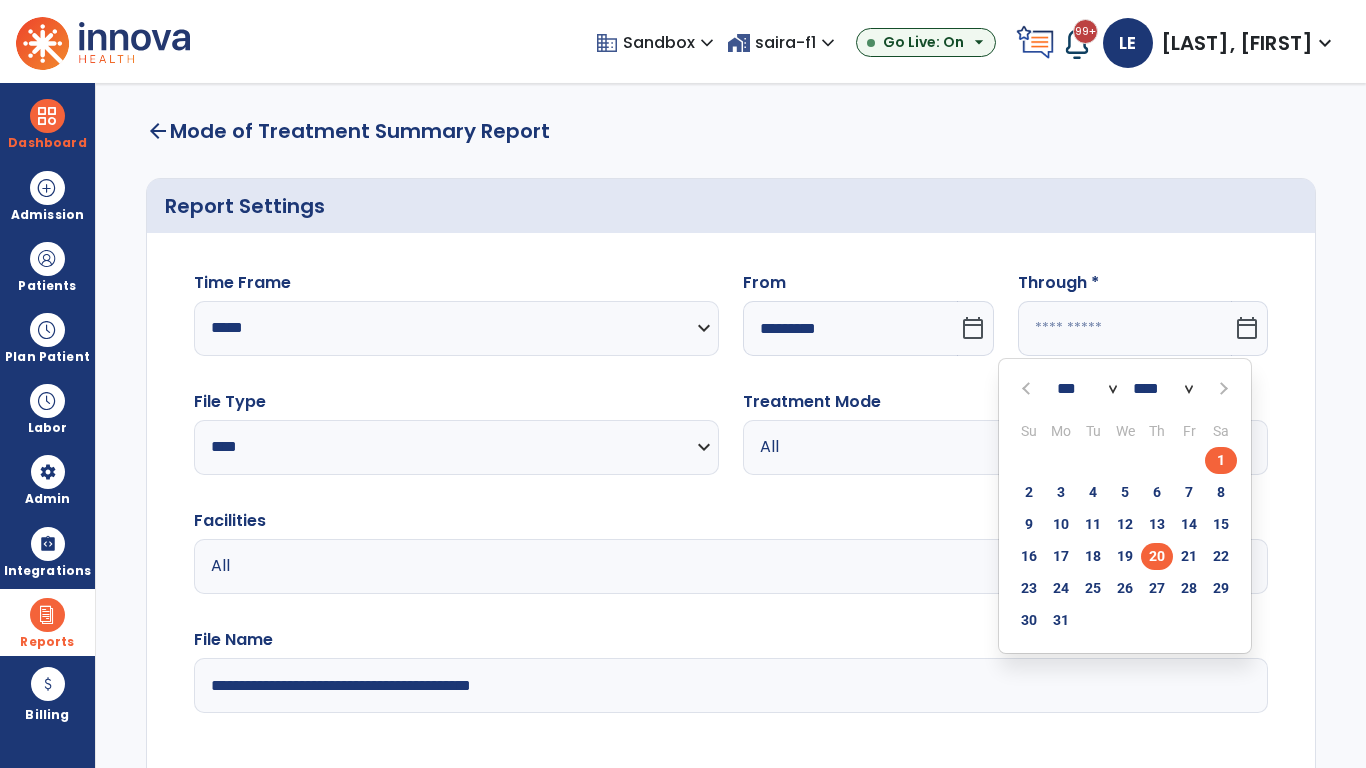 click on "20" 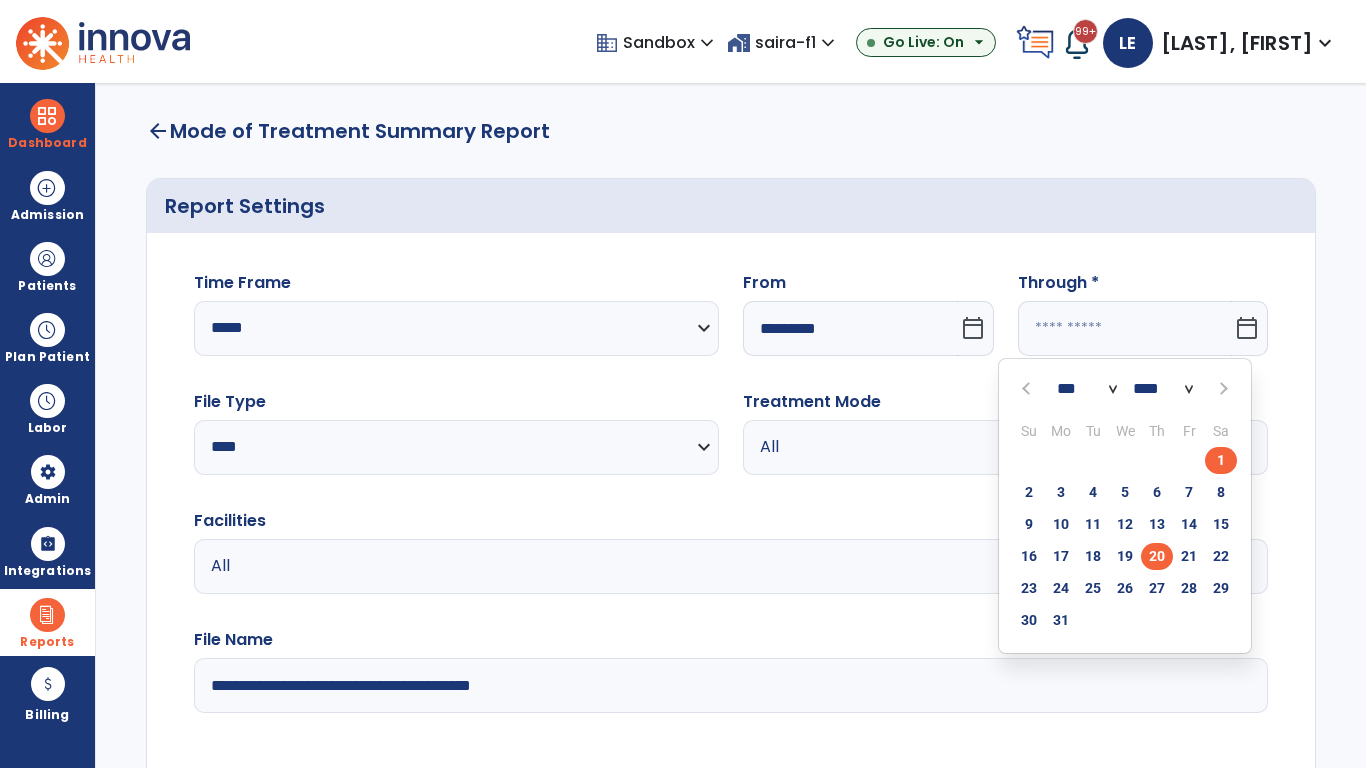 type on "**********" 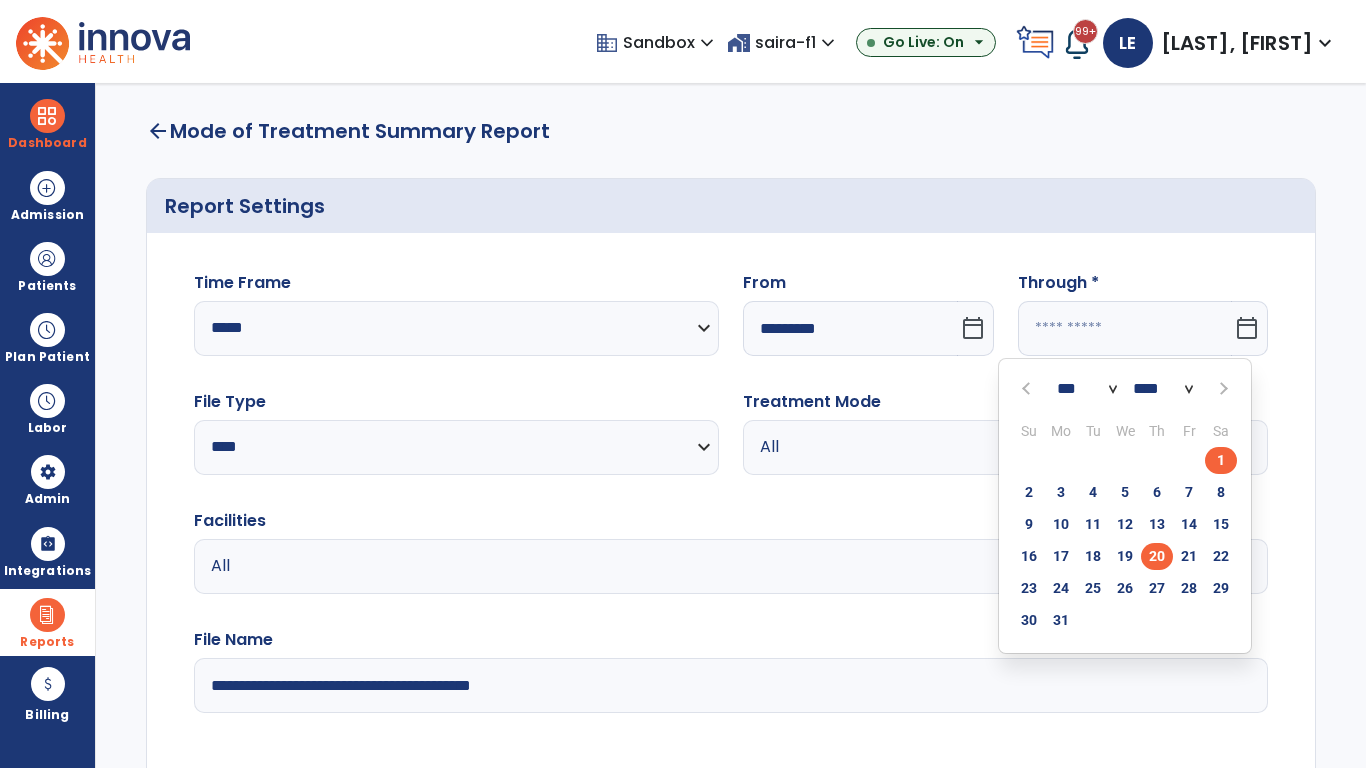 type on "*********" 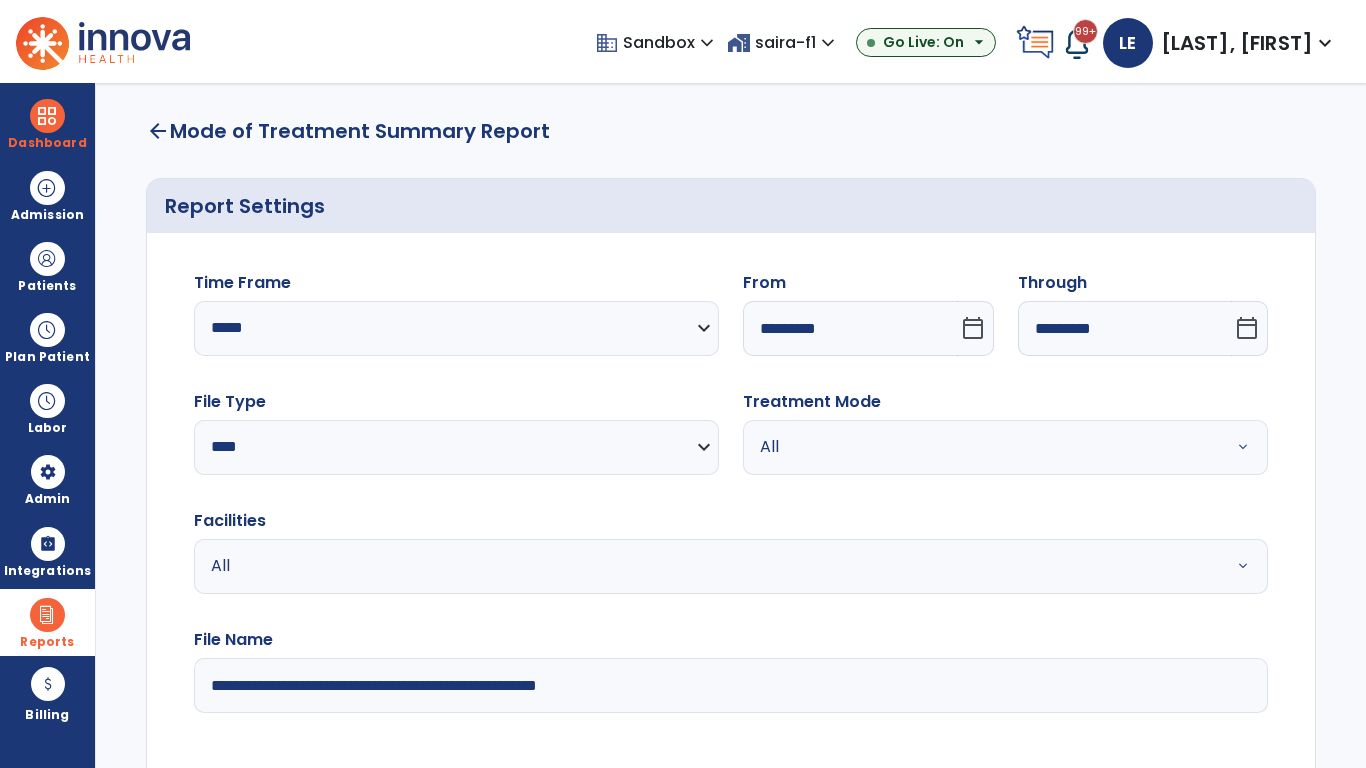 click on "All" at bounding box center [981, 447] 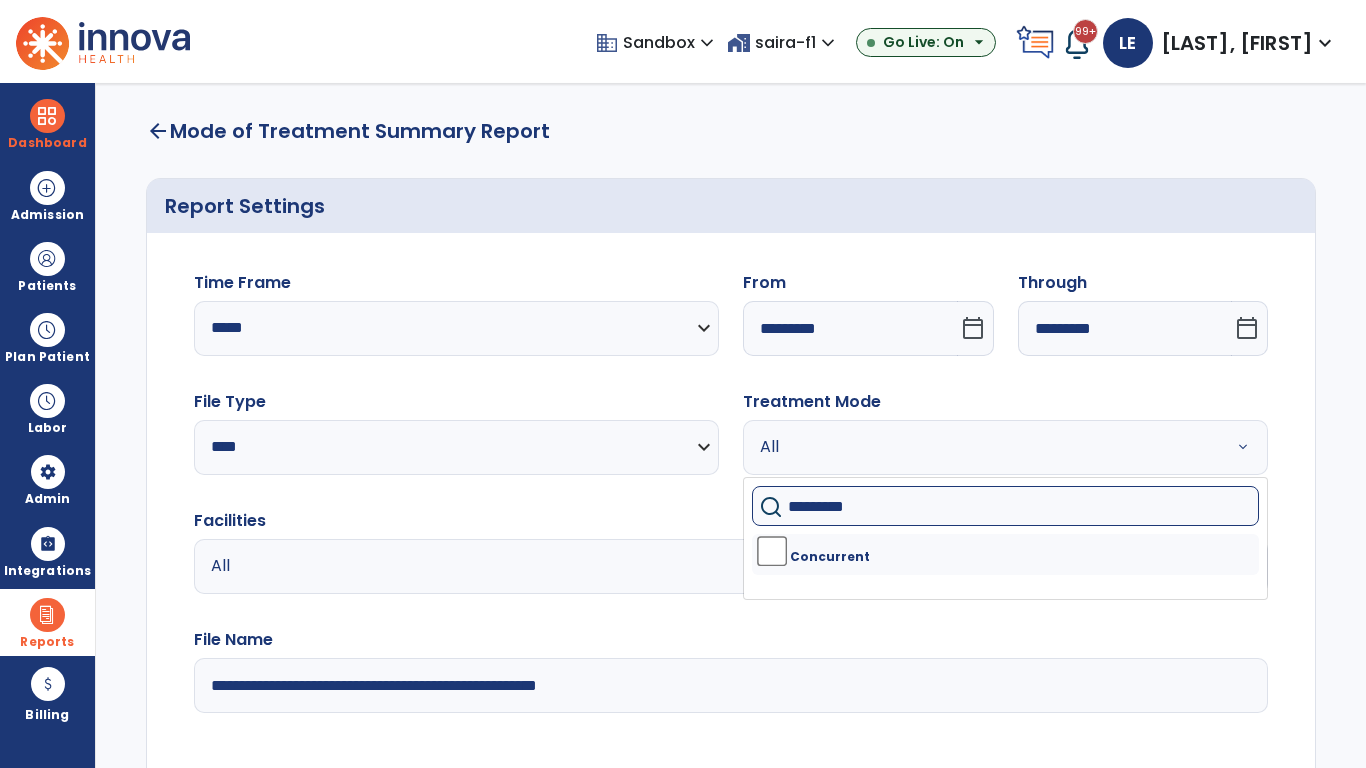 type on "**********" 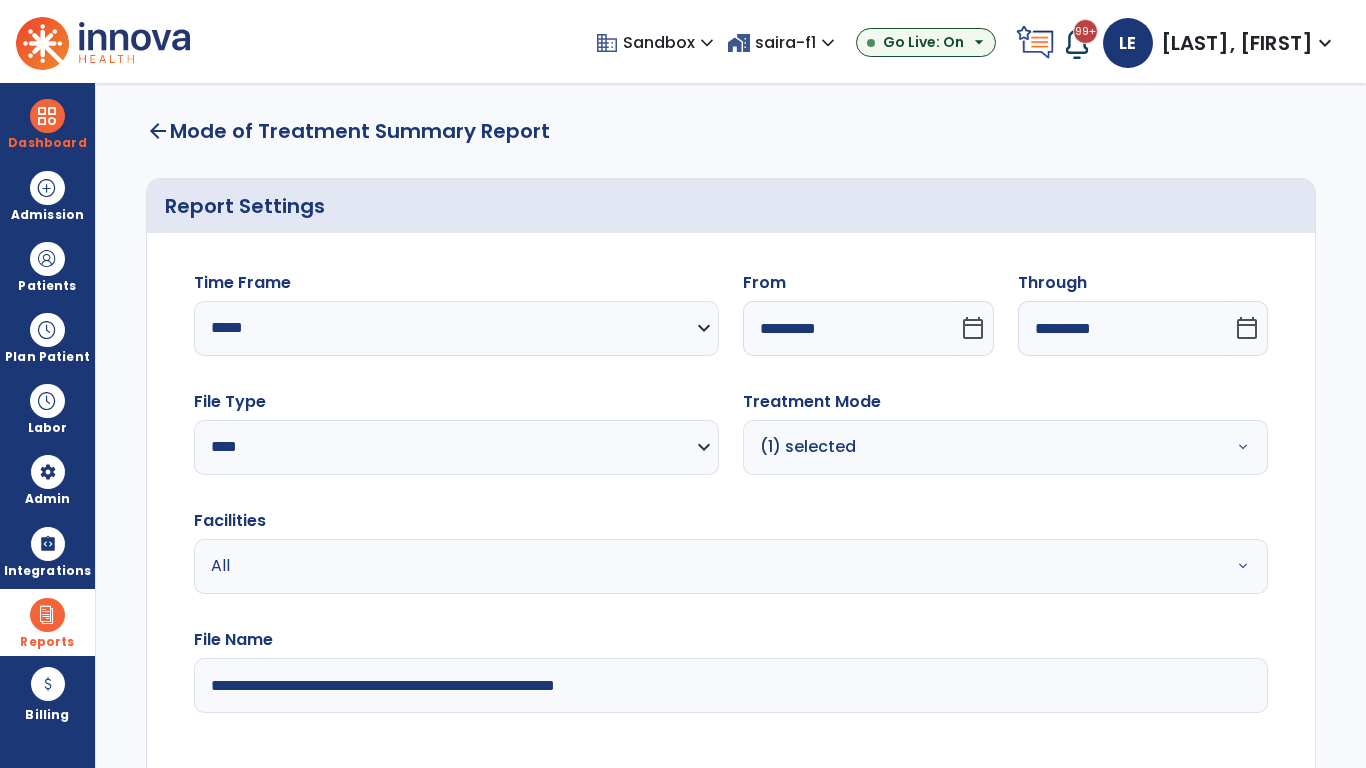 type on "**********" 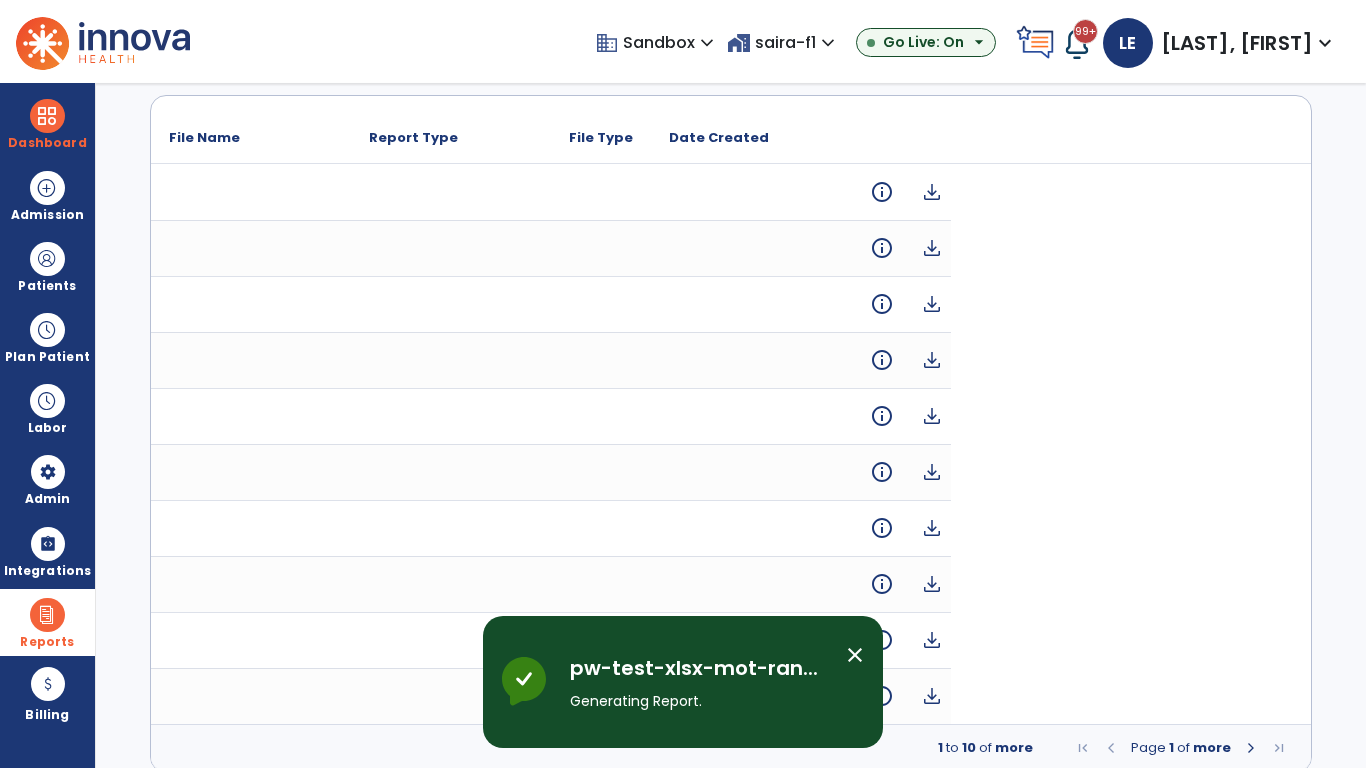 scroll, scrollTop: 0, scrollLeft: 0, axis: both 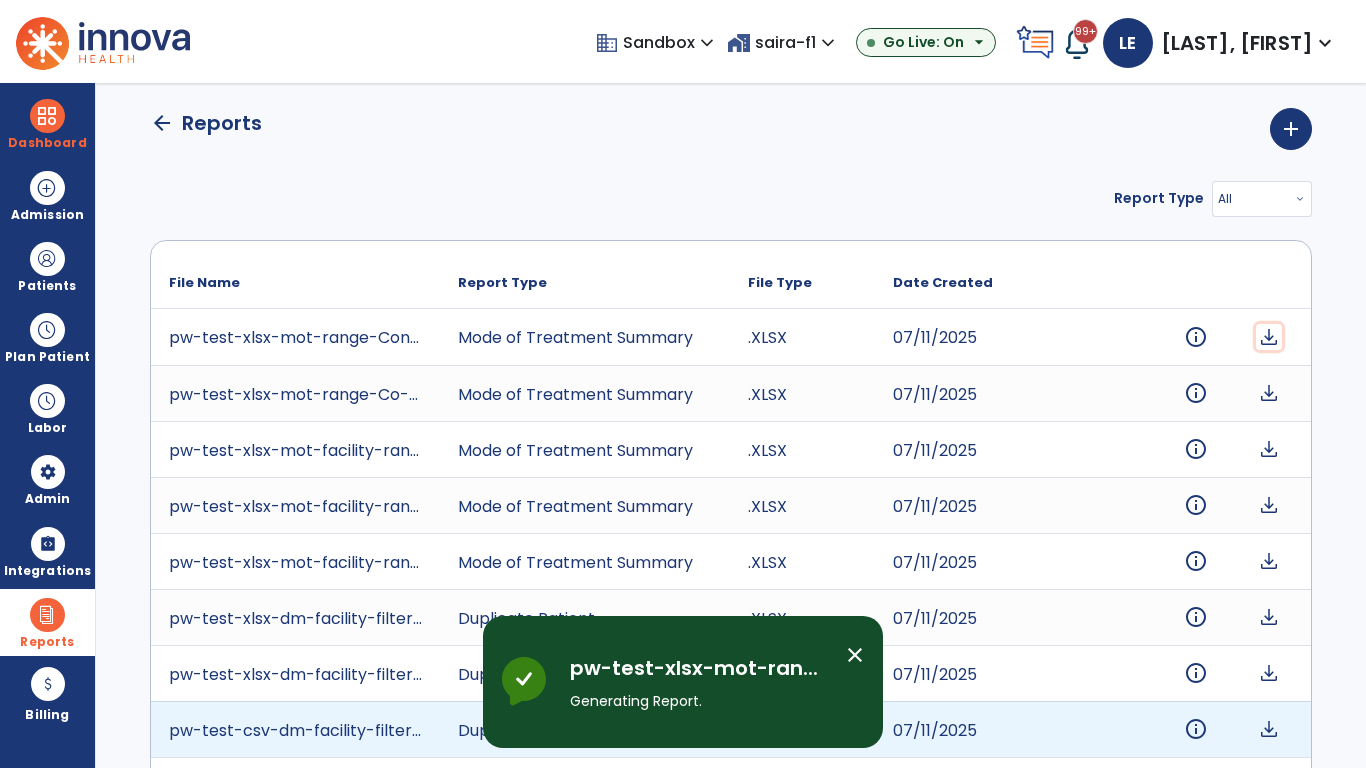 click on "download" 